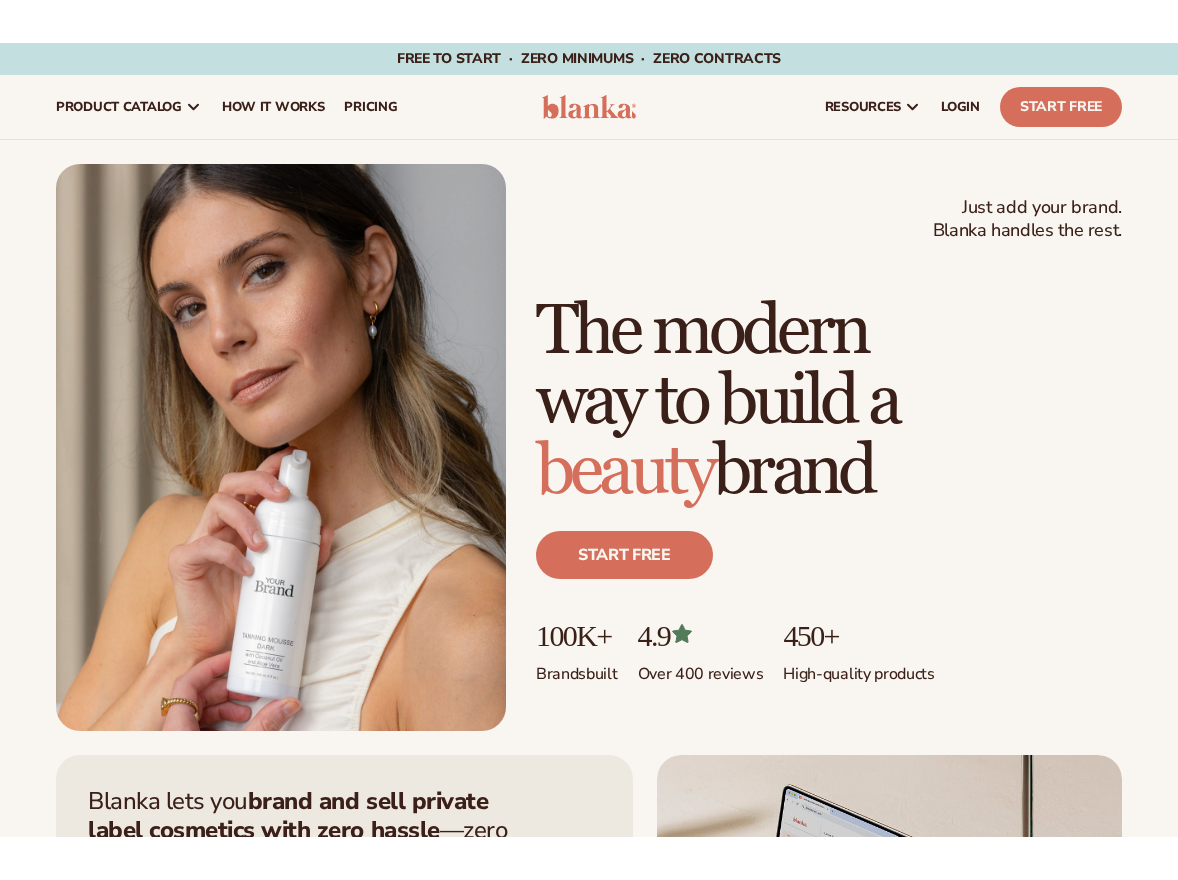 scroll, scrollTop: 0, scrollLeft: 0, axis: both 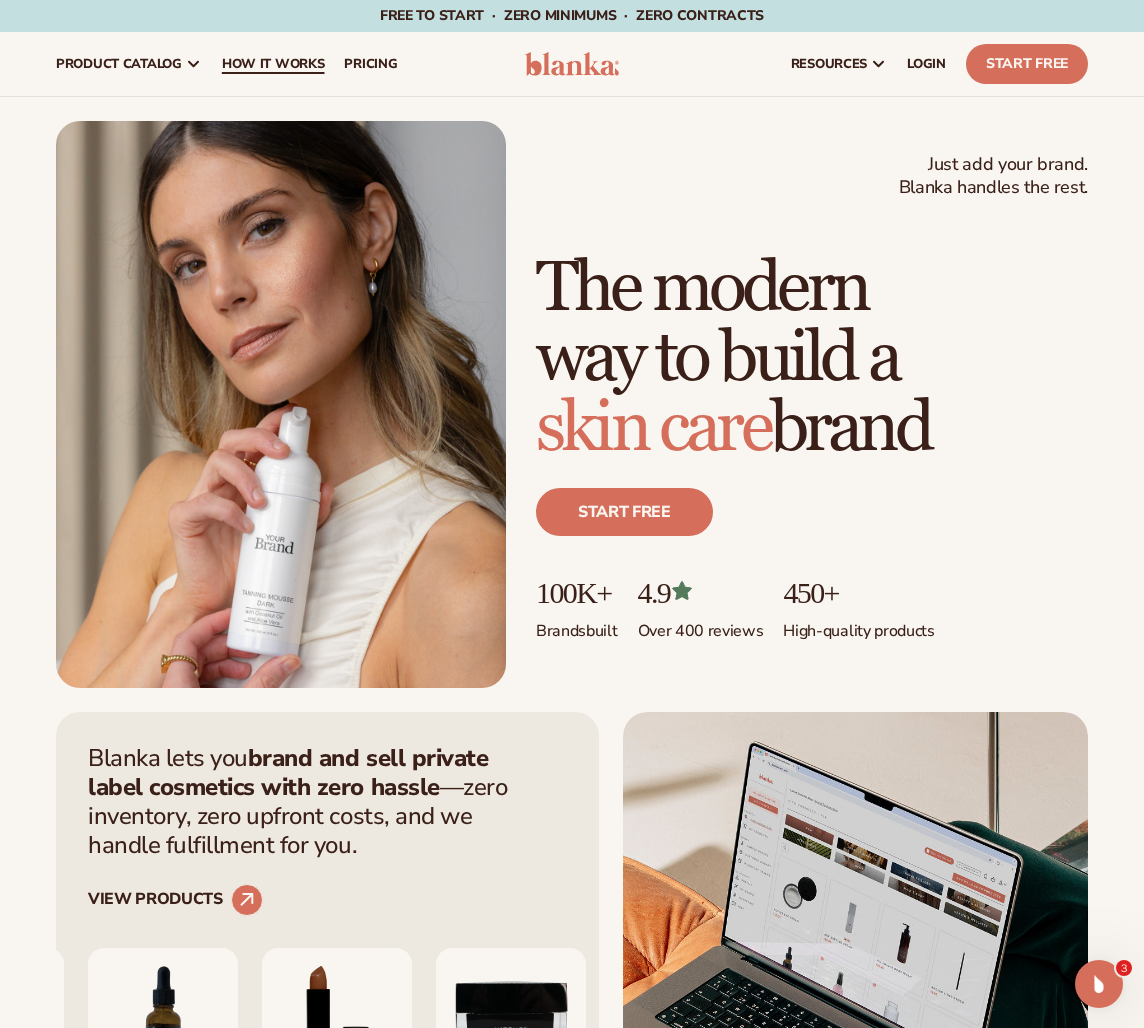 click on "How It Works" at bounding box center (273, 64) 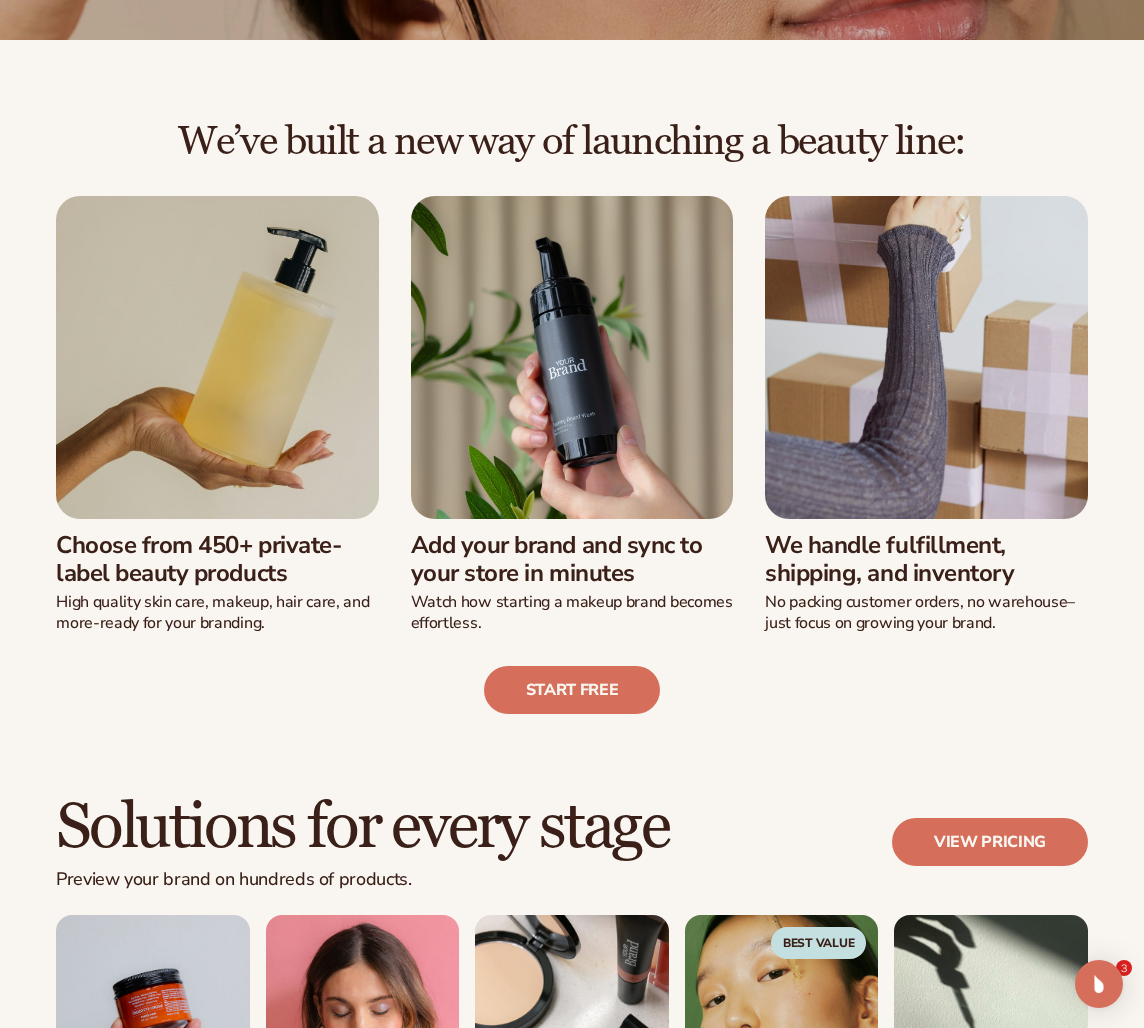 scroll, scrollTop: 376, scrollLeft: 0, axis: vertical 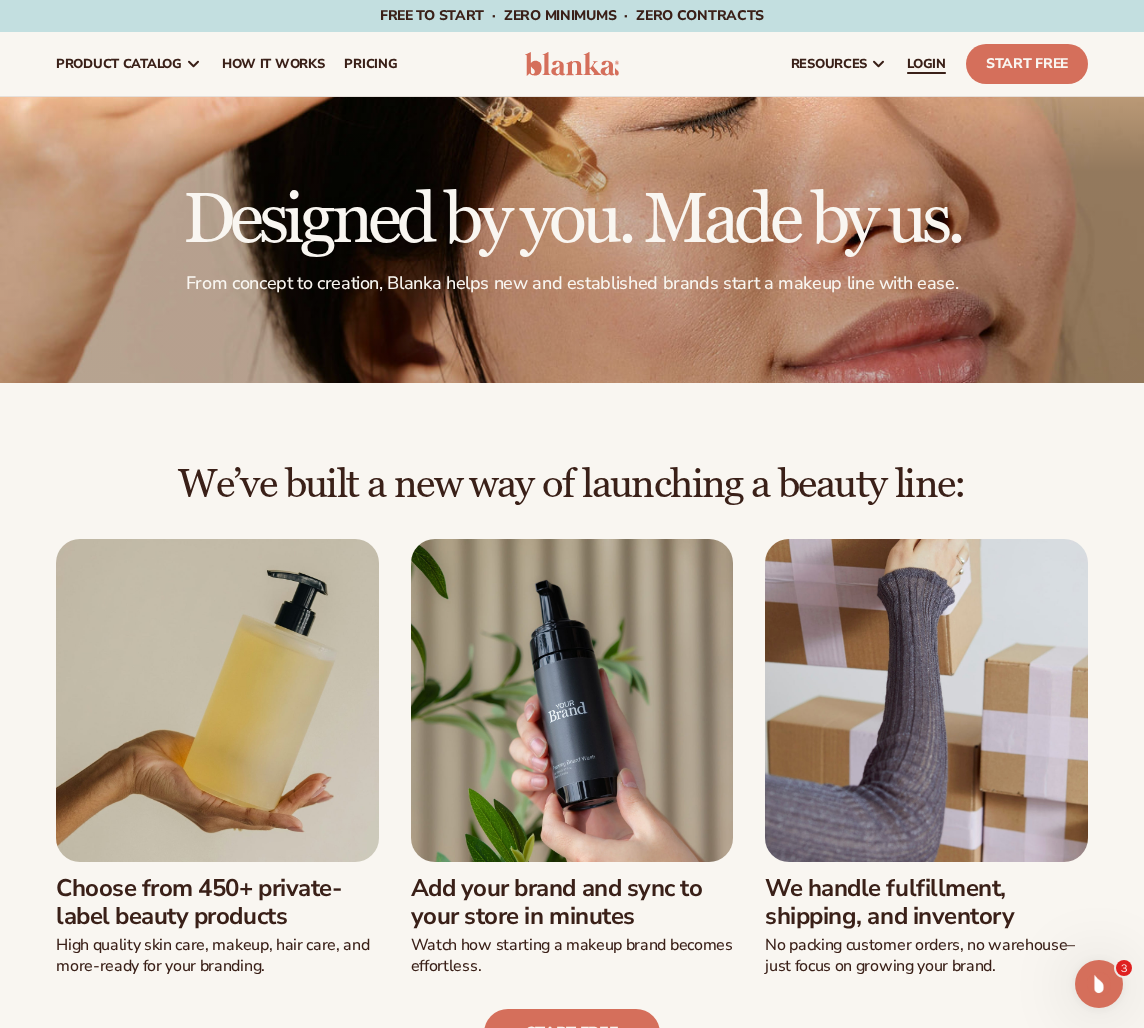 click on "LOGIN" at bounding box center [926, 64] 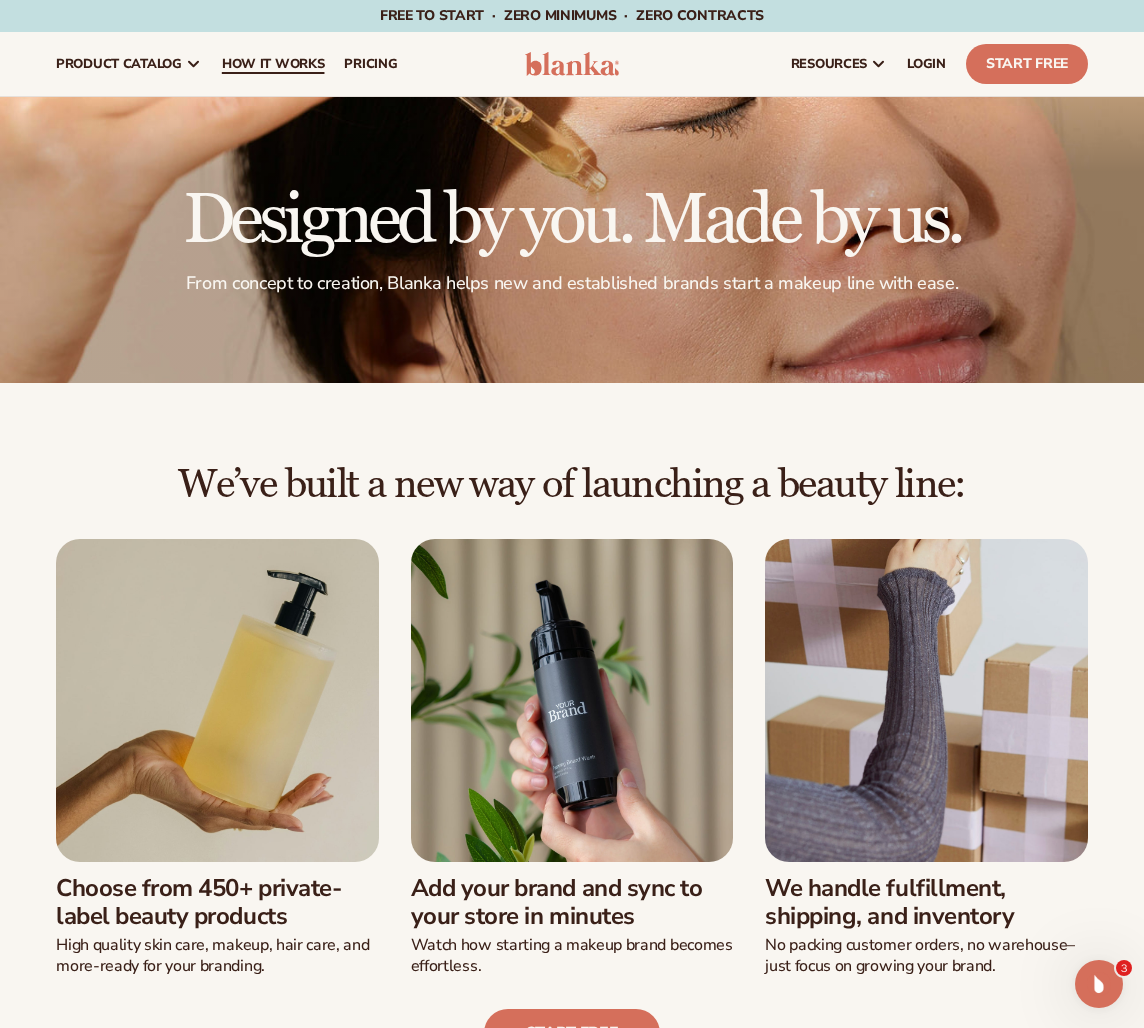 click on "How It Works" at bounding box center [273, 64] 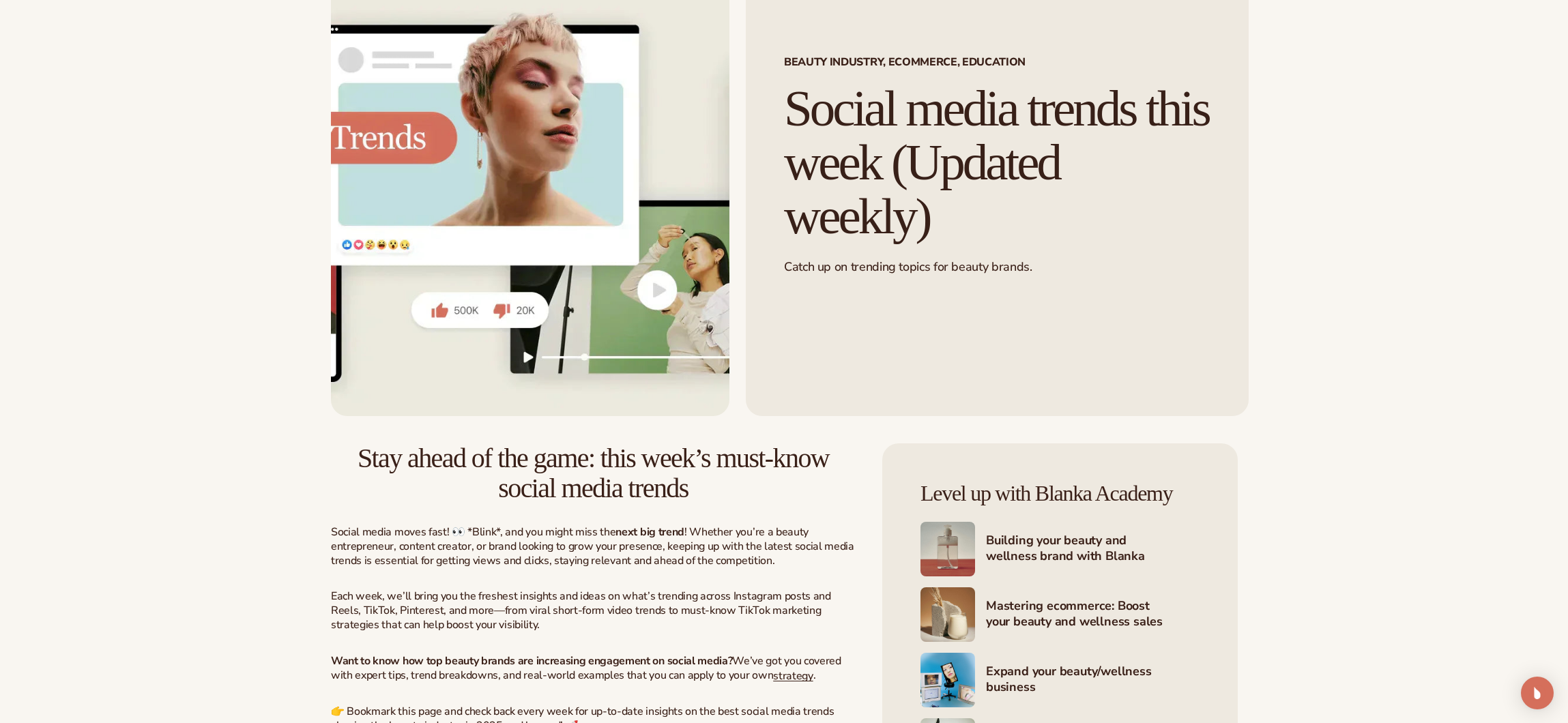 scroll, scrollTop: 111, scrollLeft: 0, axis: vertical 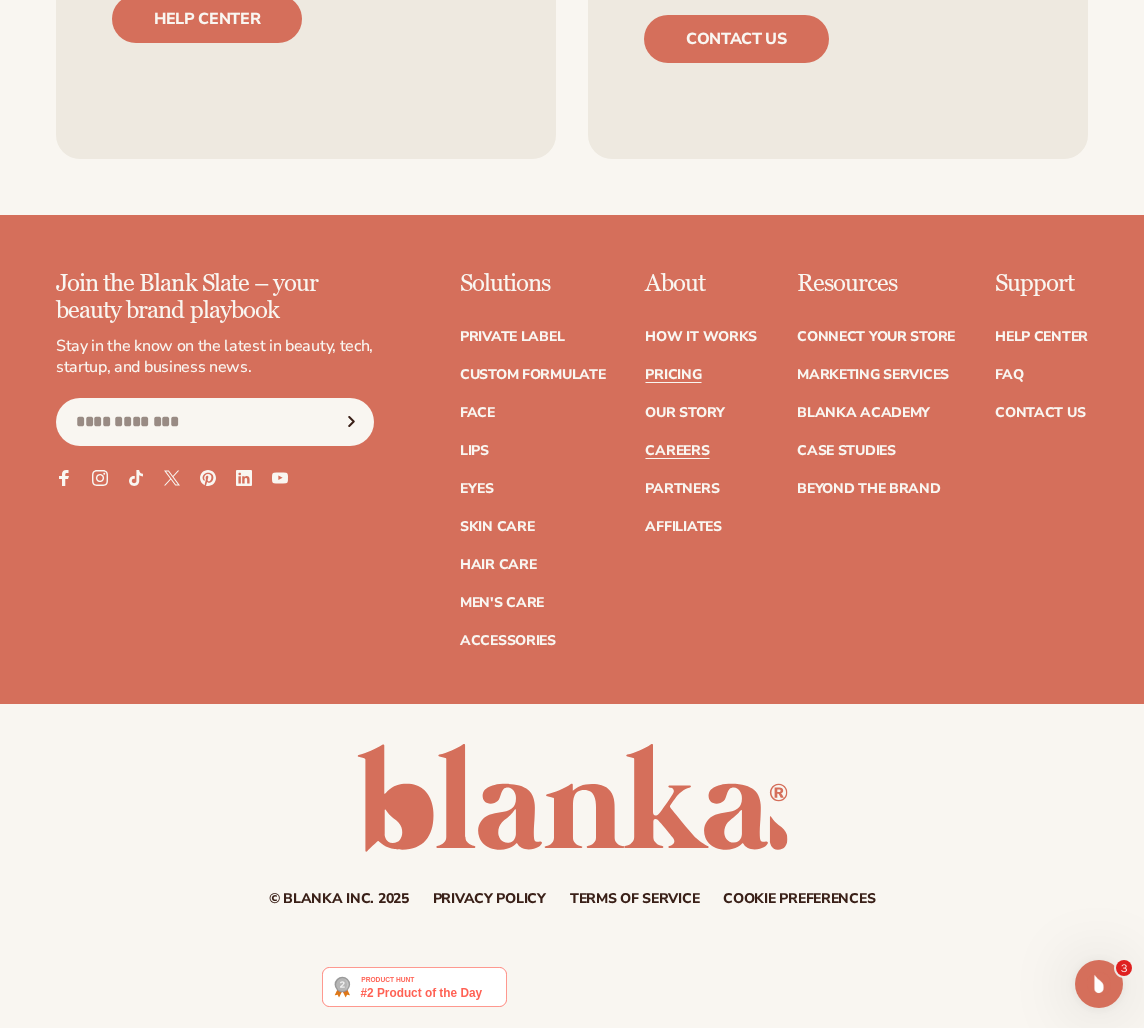 click on "Careers" at bounding box center (677, 451) 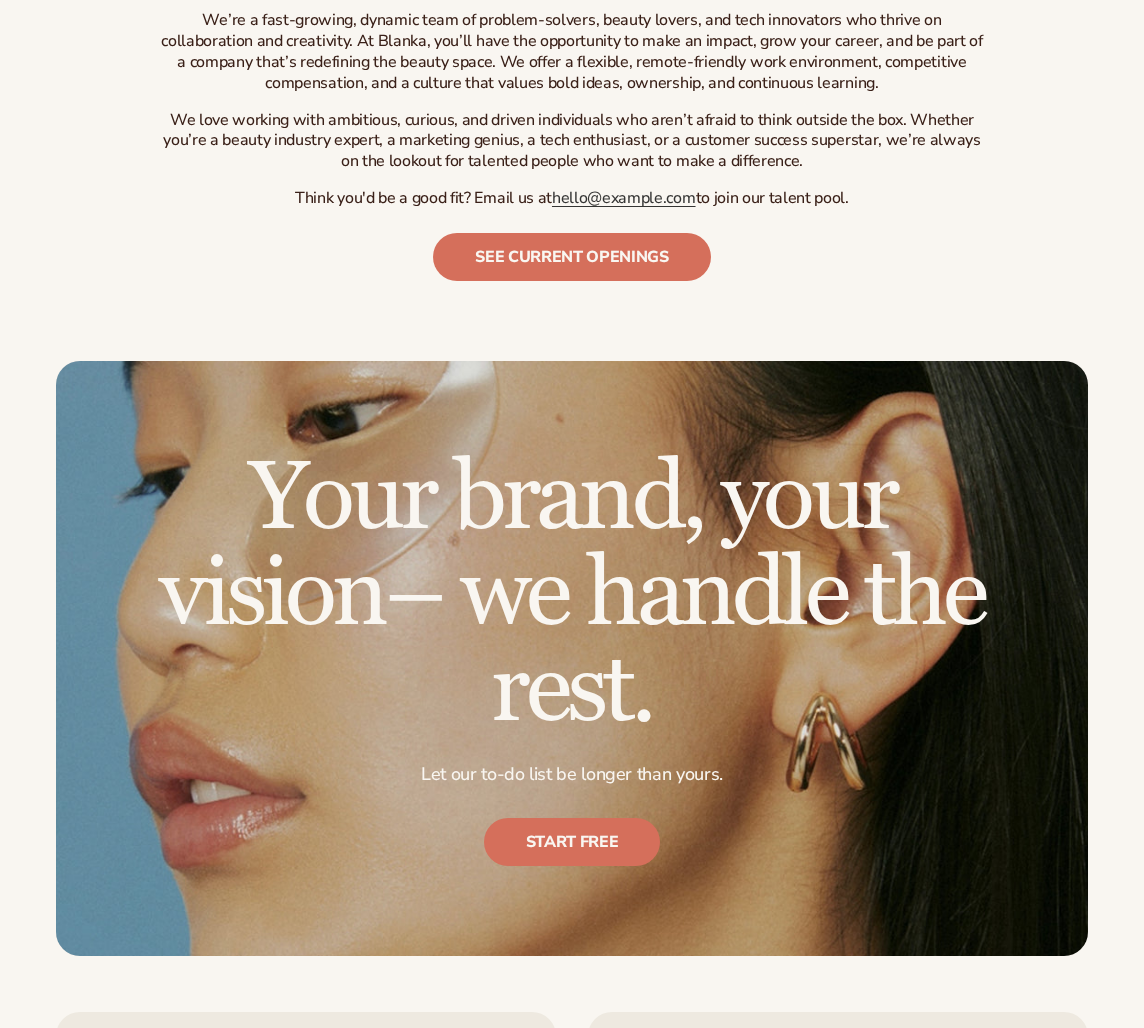 scroll, scrollTop: 1106, scrollLeft: 0, axis: vertical 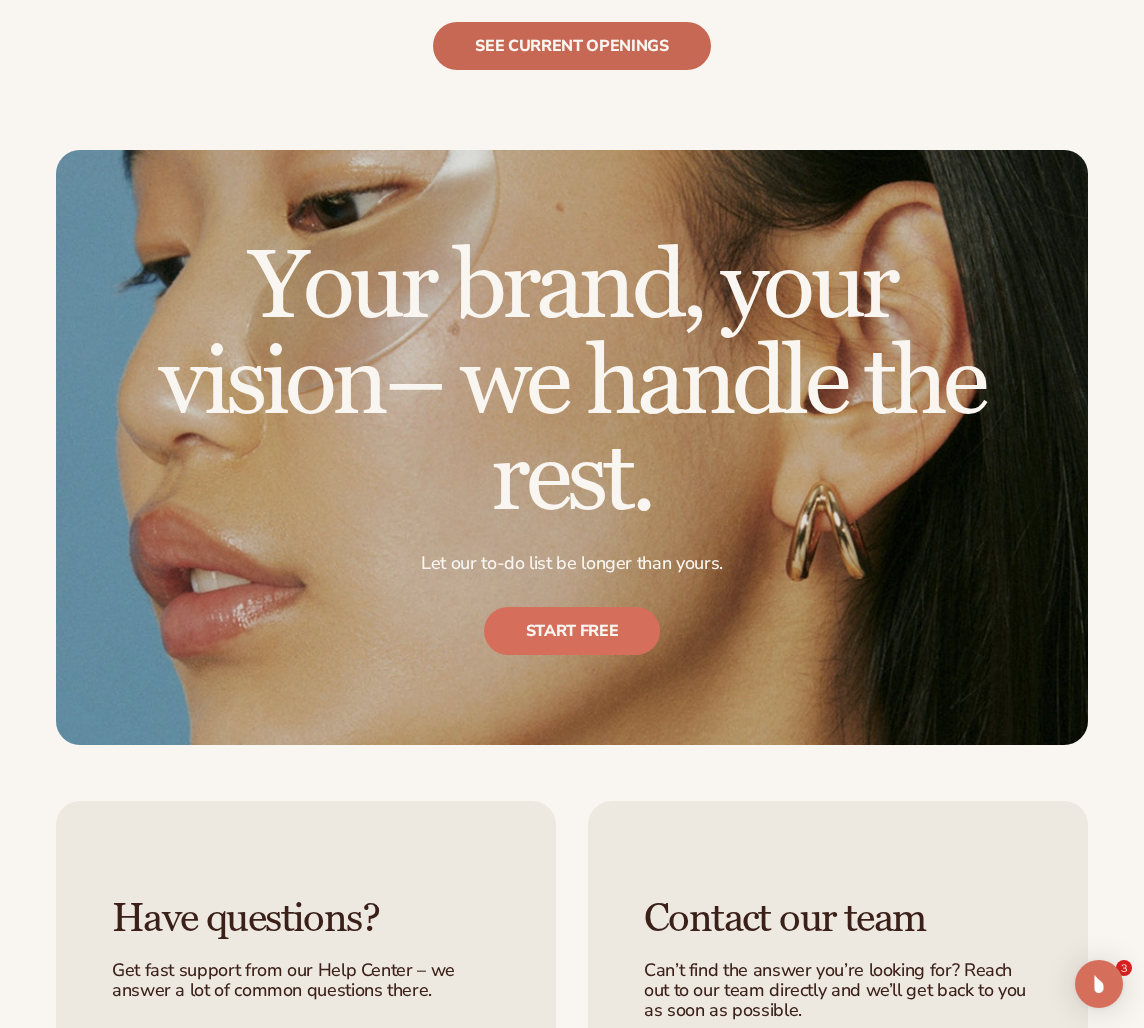 click on "See current openings" at bounding box center (572, 46) 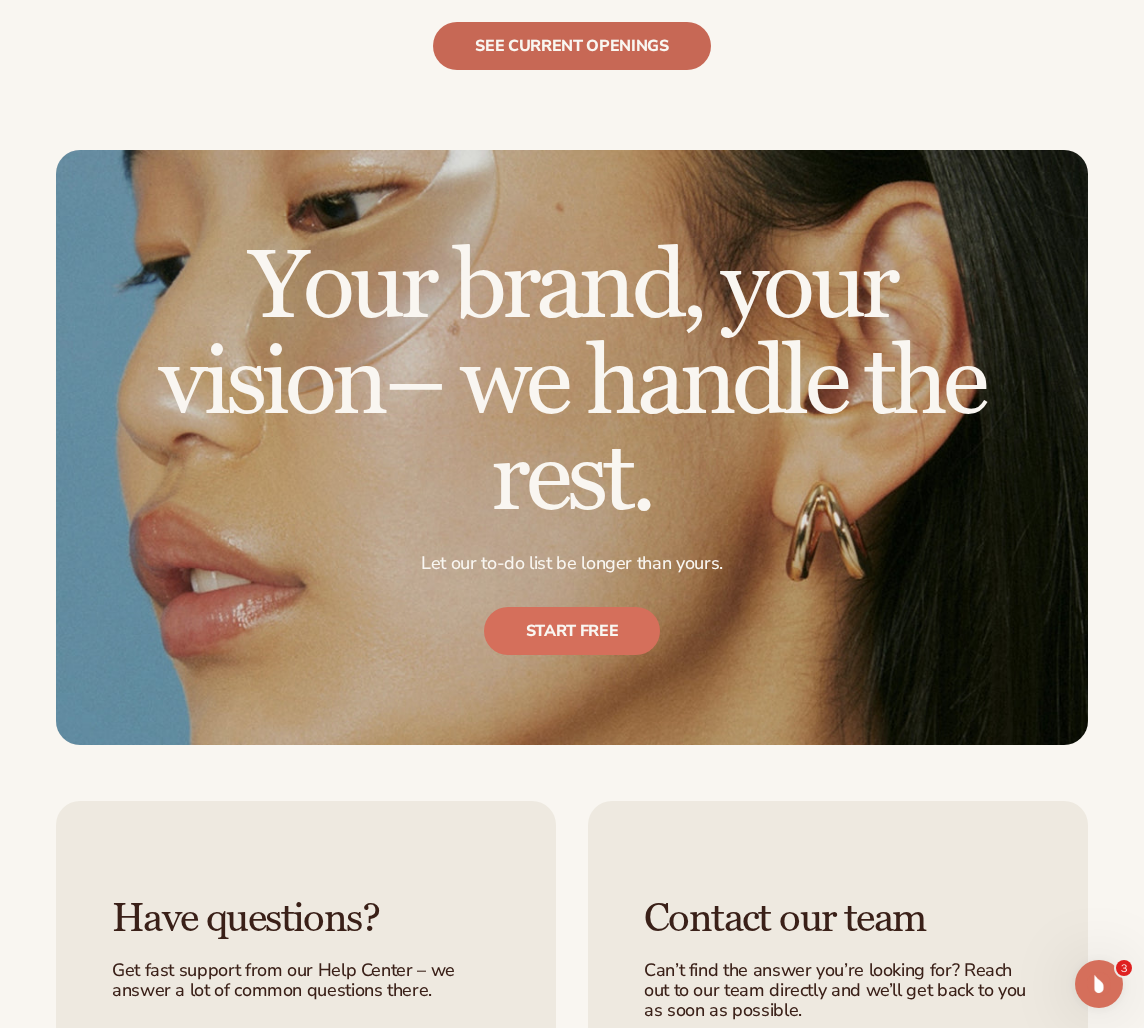scroll, scrollTop: 0, scrollLeft: 0, axis: both 